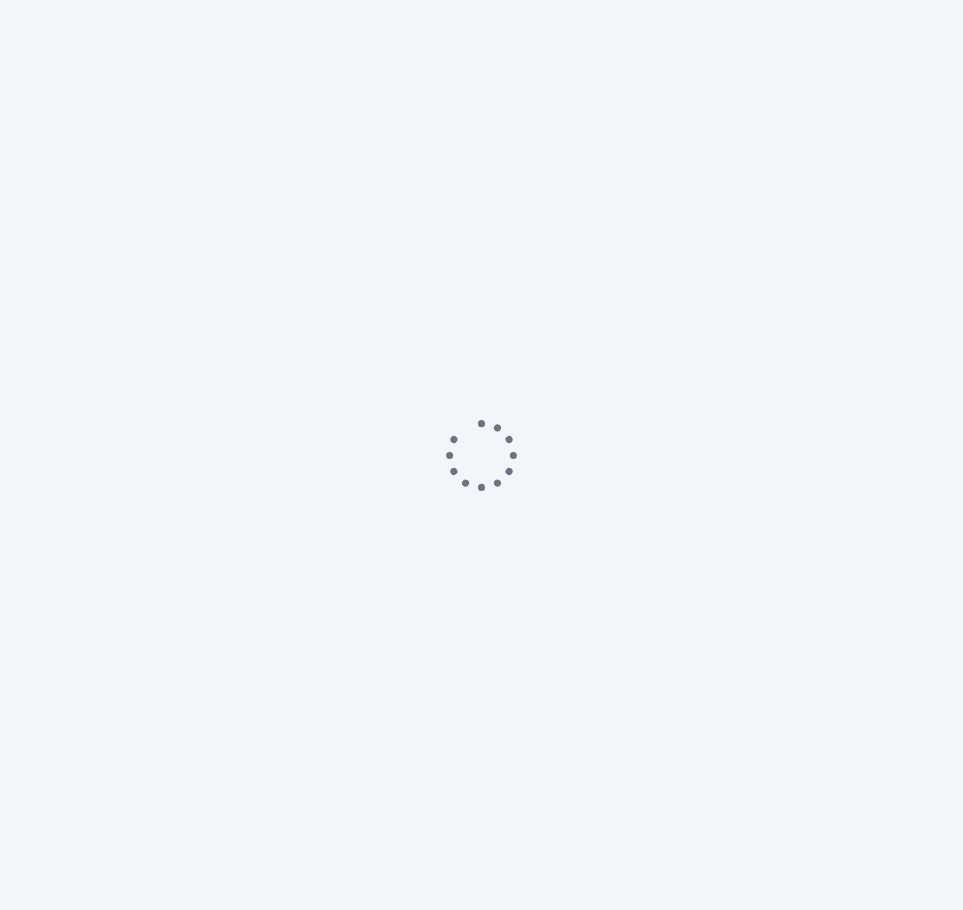 scroll, scrollTop: 0, scrollLeft: 0, axis: both 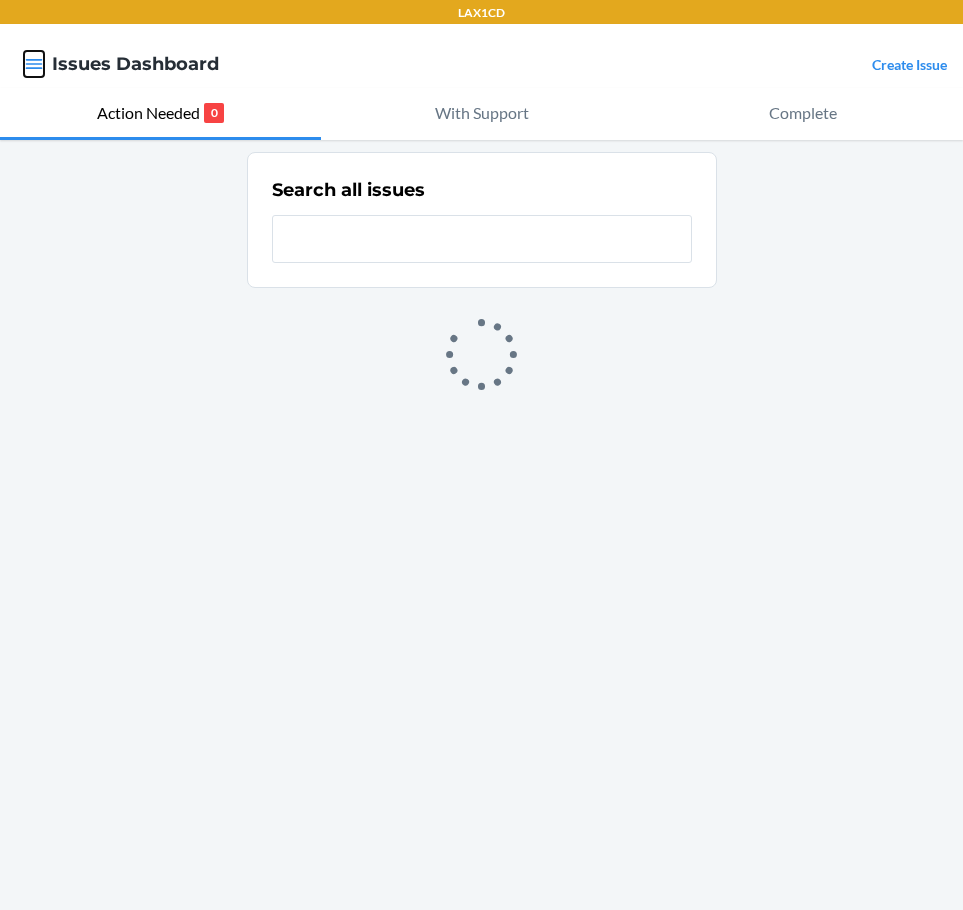 click 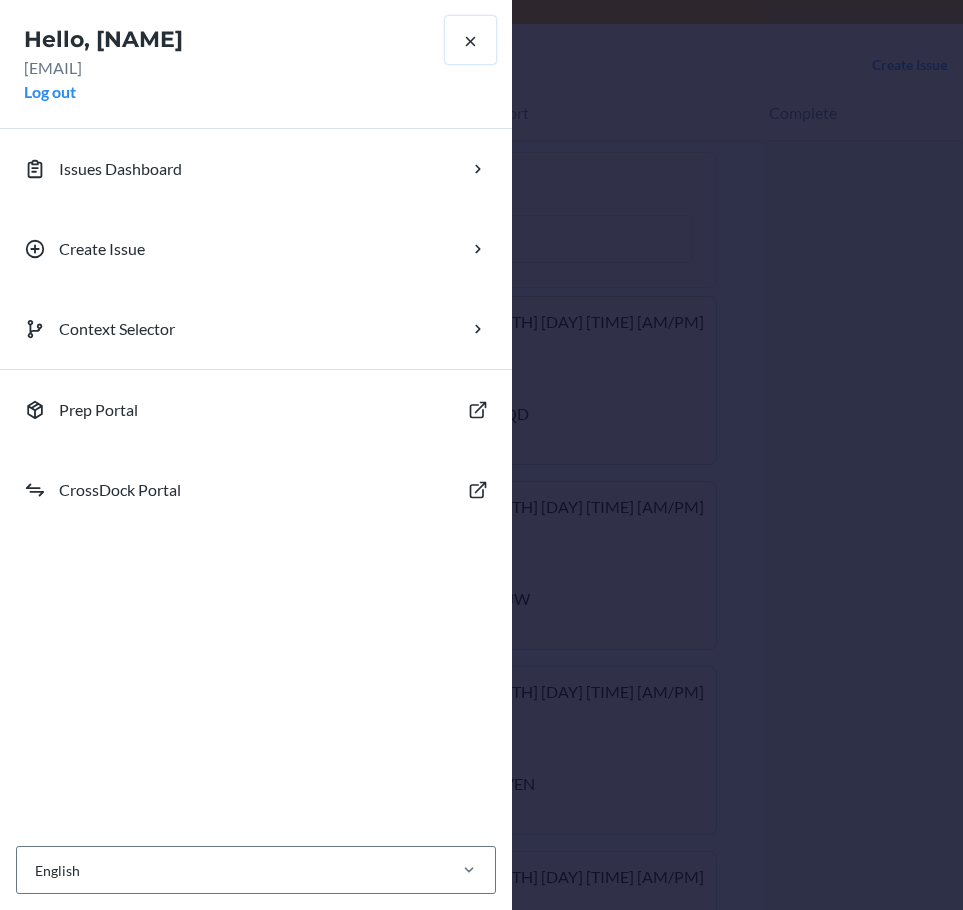 click 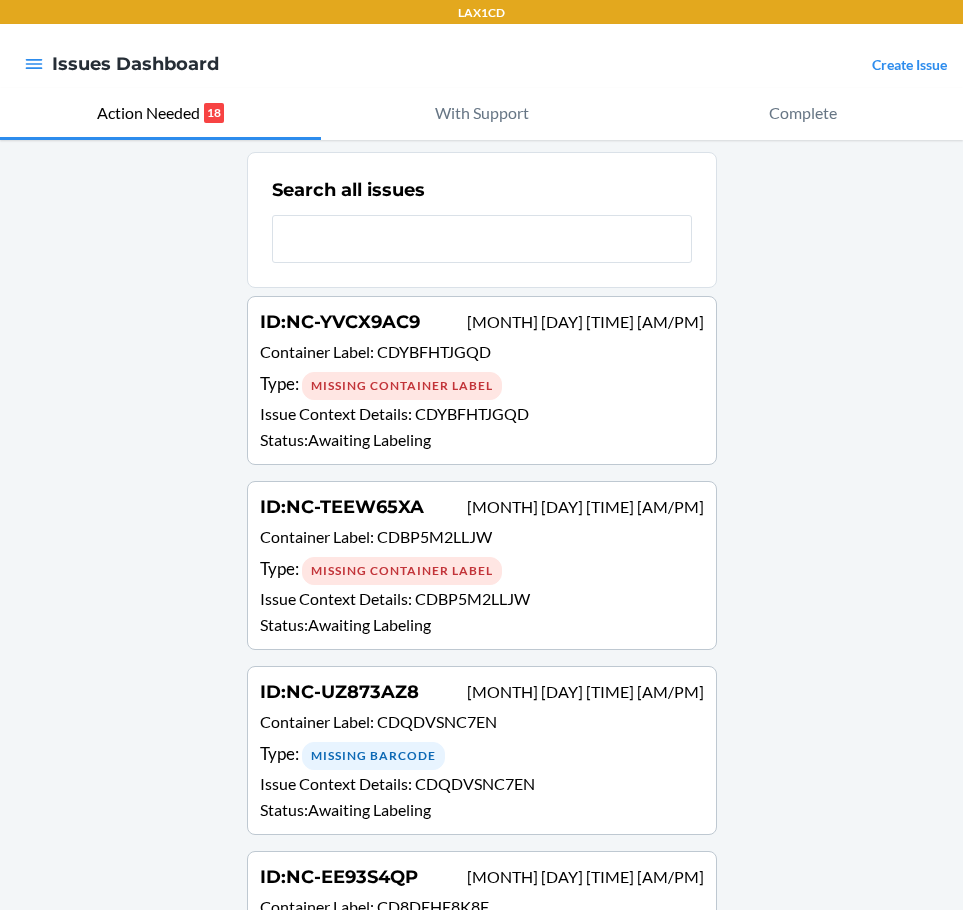 click at bounding box center [34, 64] 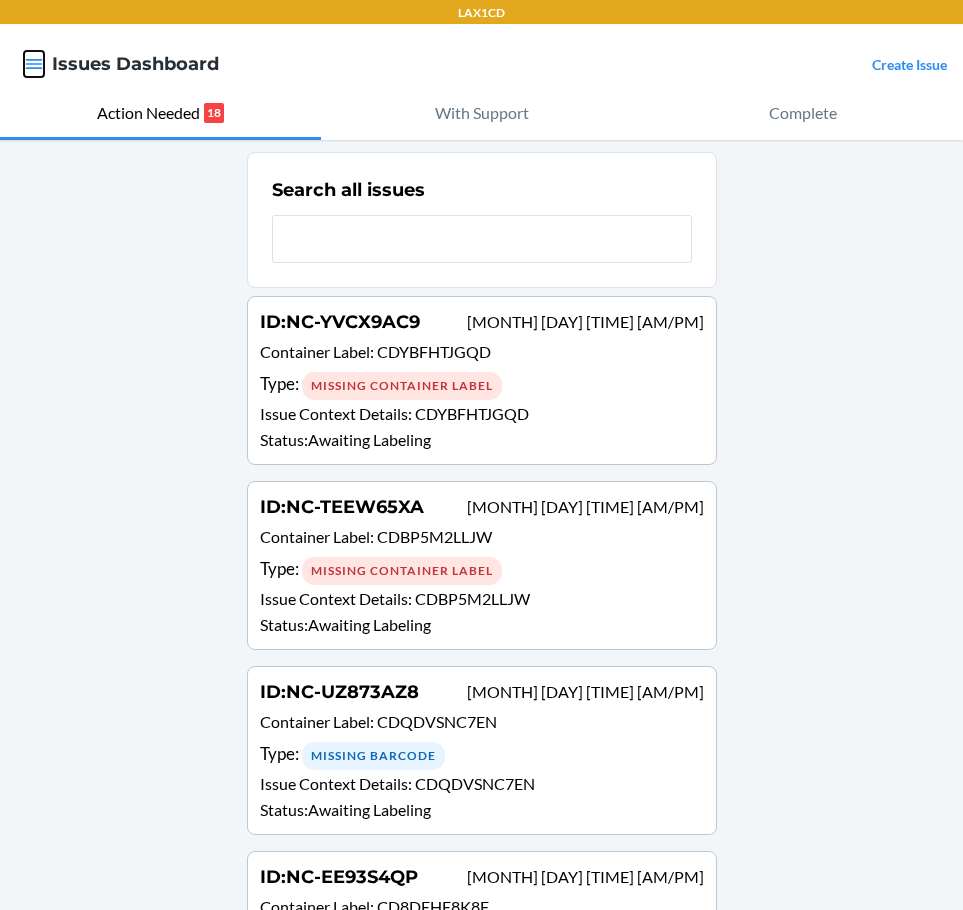 click 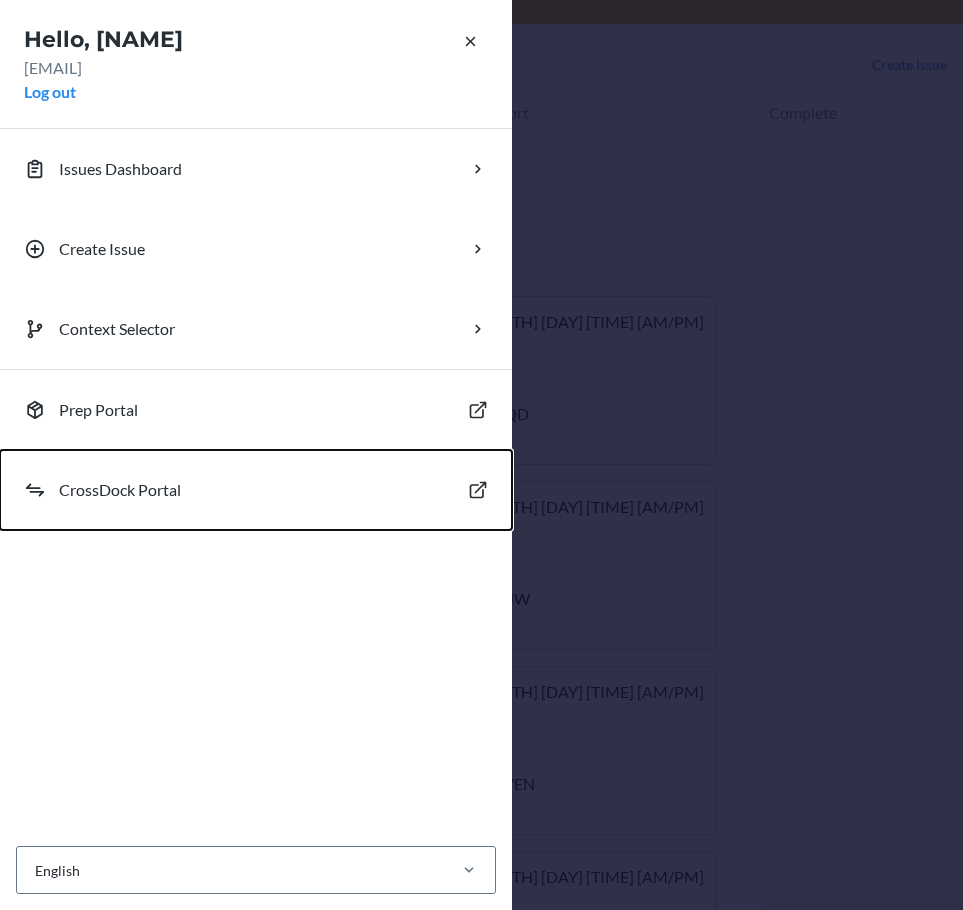 click on "CrossDock Portal" at bounding box center (120, 490) 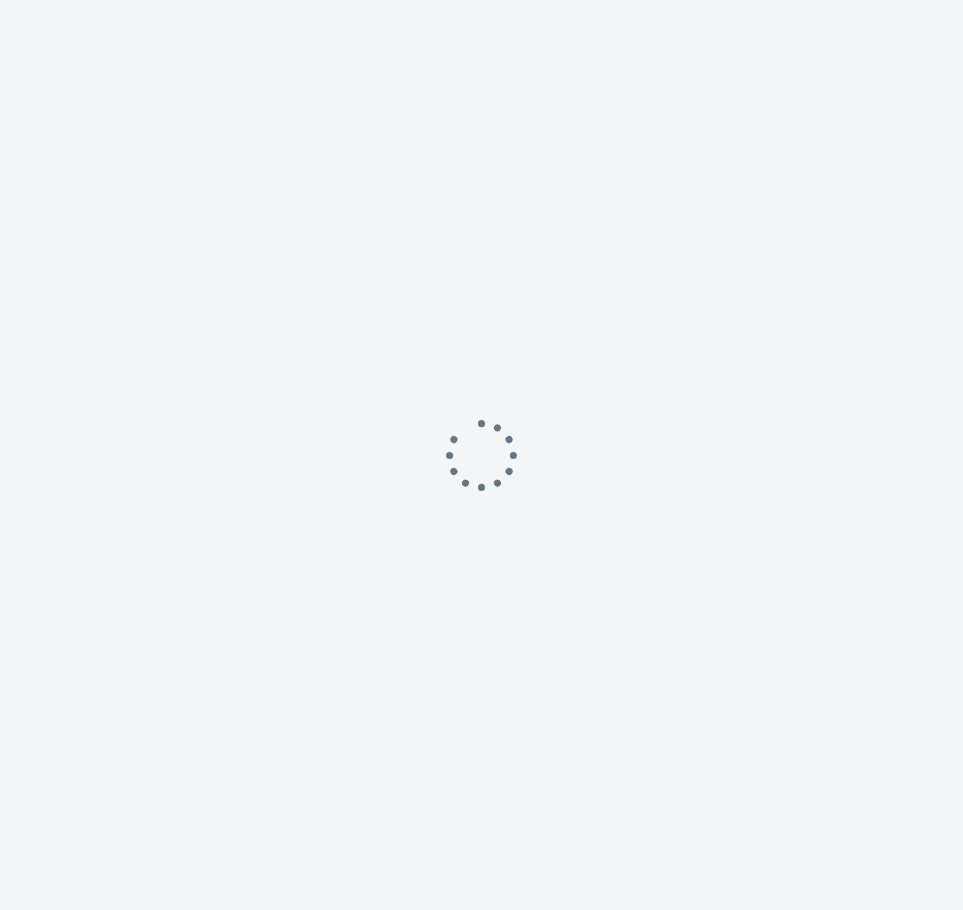 scroll, scrollTop: 0, scrollLeft: 0, axis: both 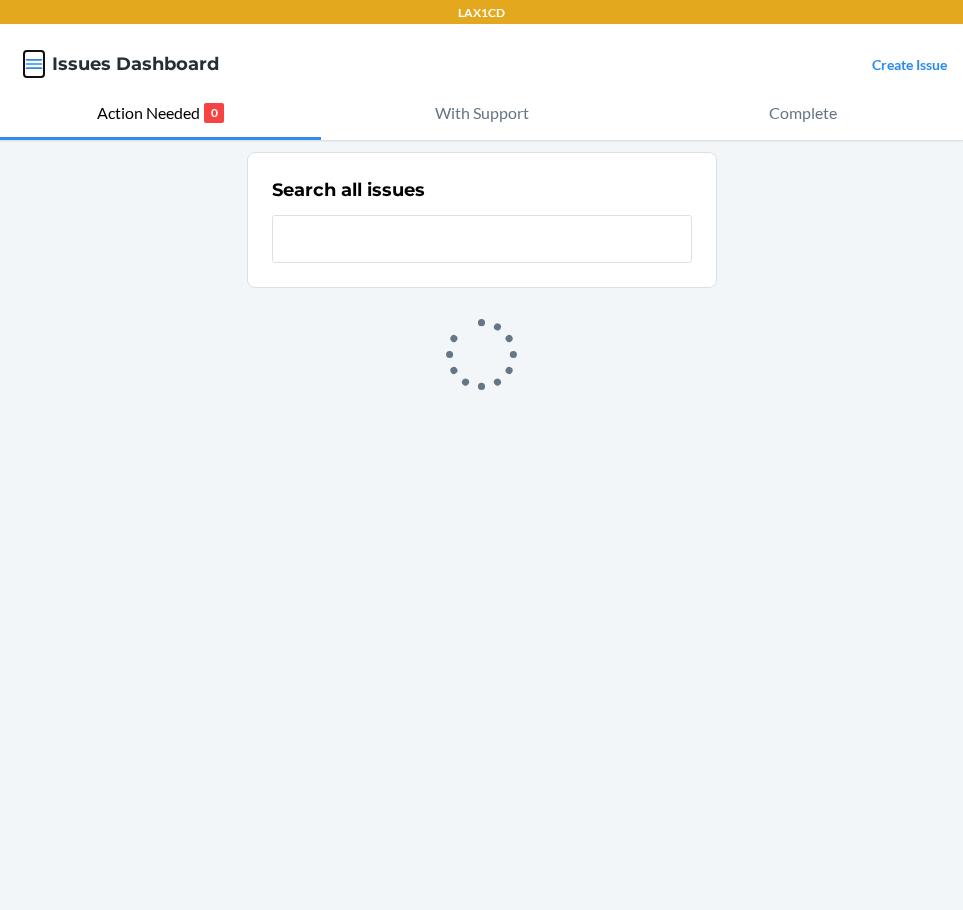 click 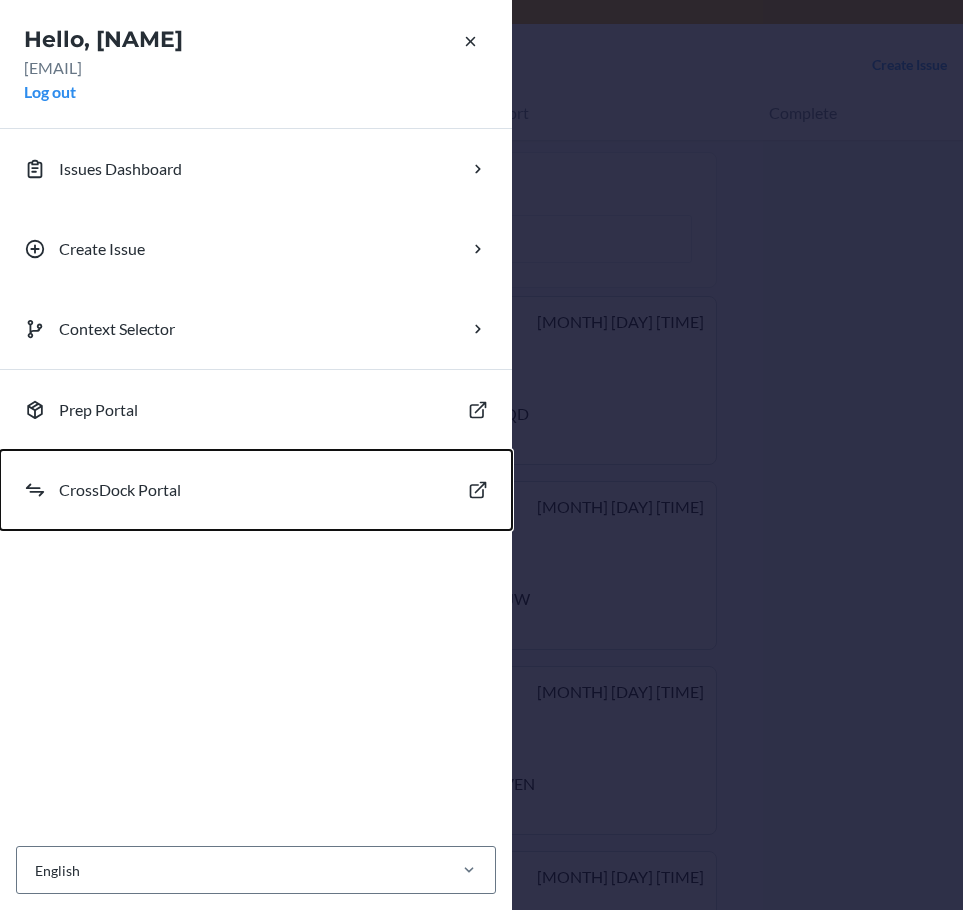 click on "CrossDock Portal" at bounding box center (256, 490) 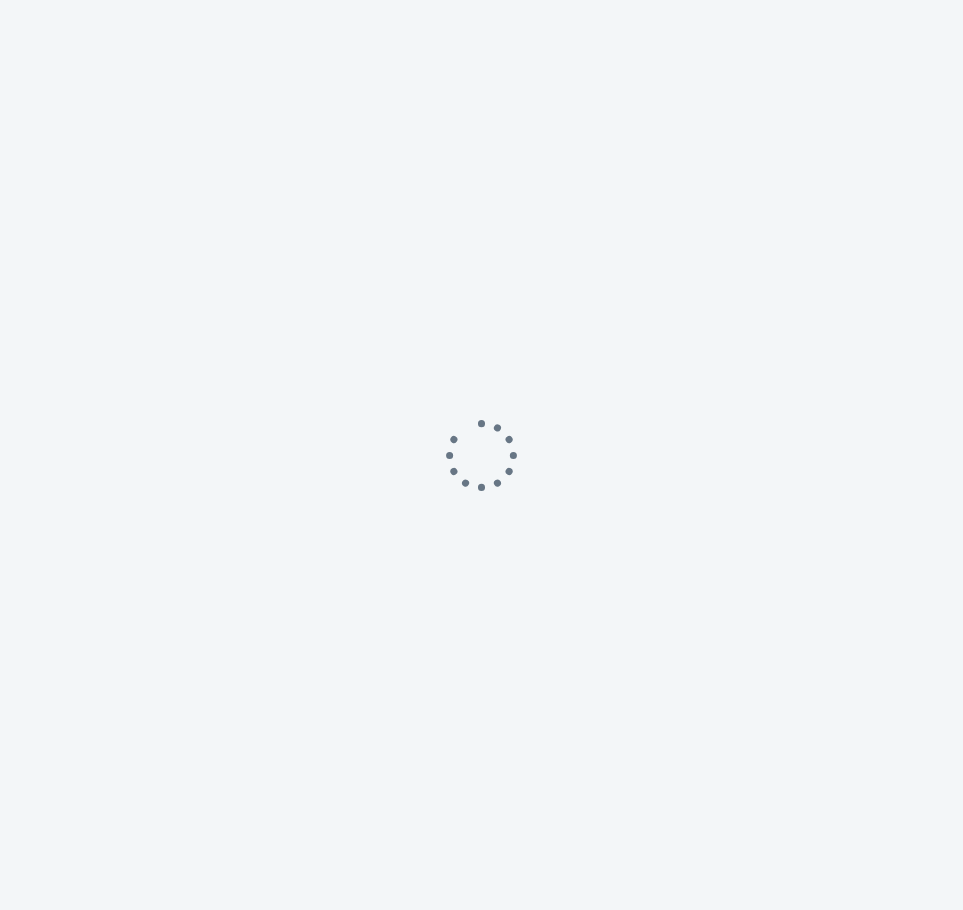 scroll, scrollTop: 0, scrollLeft: 0, axis: both 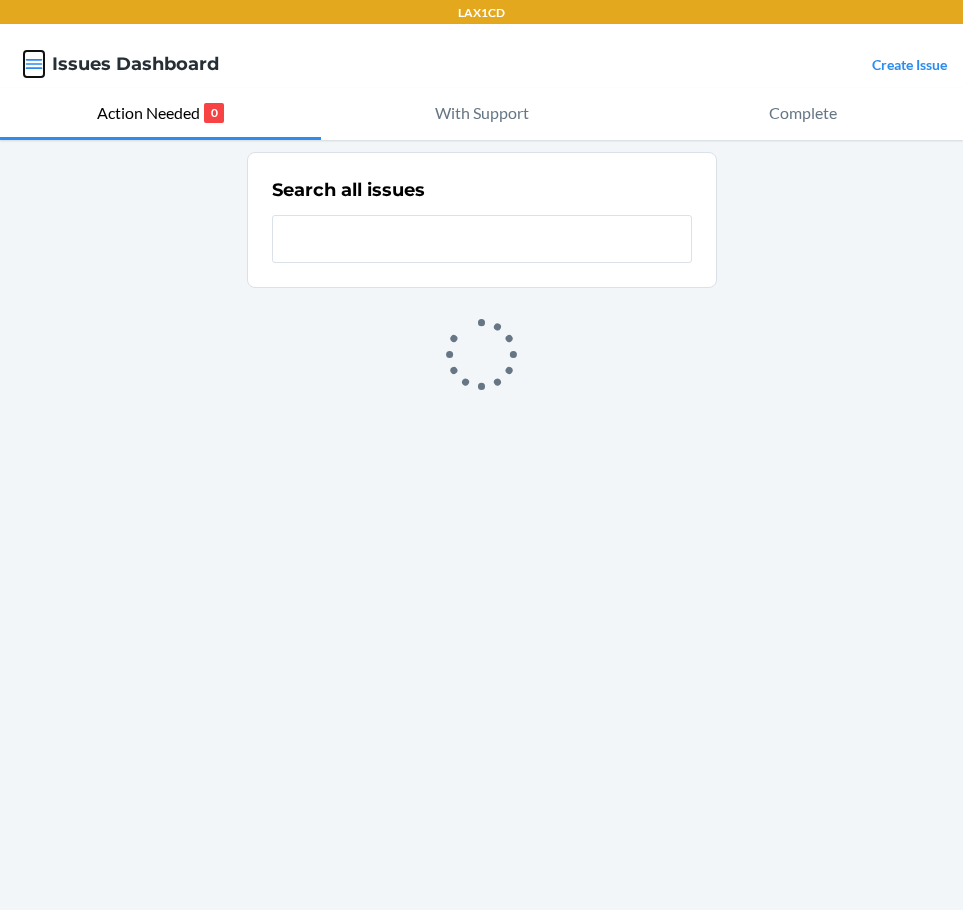 click at bounding box center (34, 64) 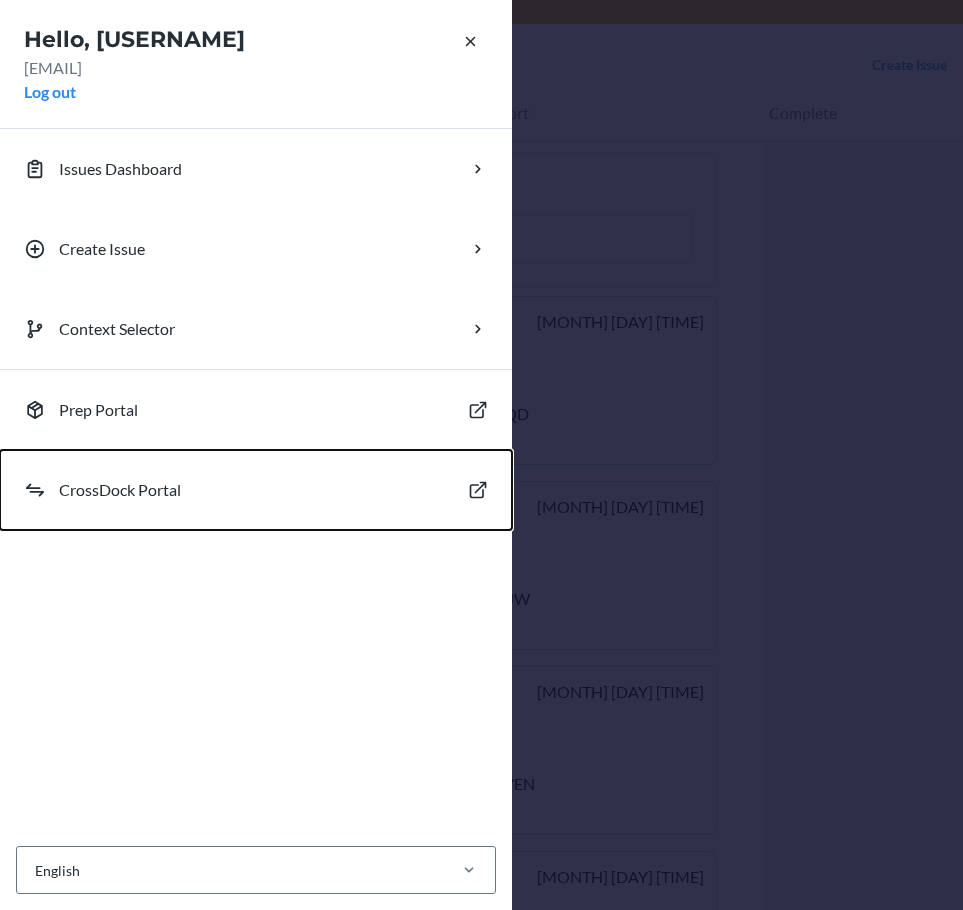 click on "CrossDock Portal" at bounding box center [120, 490] 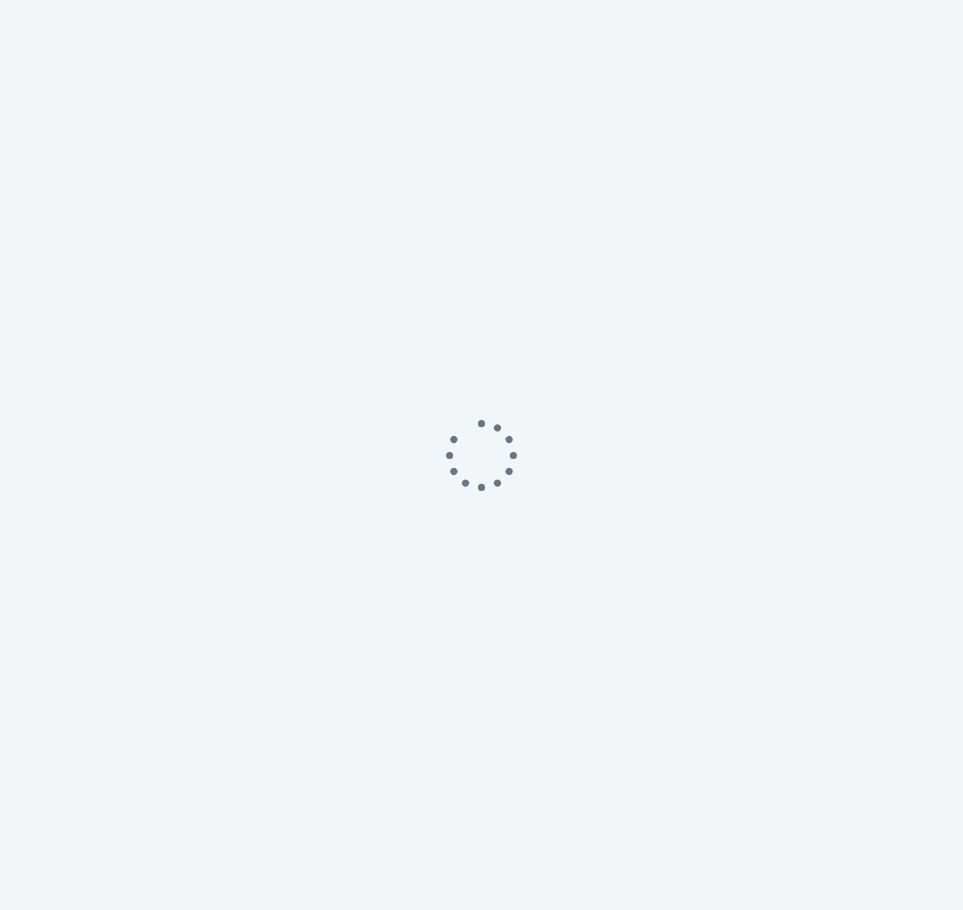 scroll, scrollTop: 0, scrollLeft: 0, axis: both 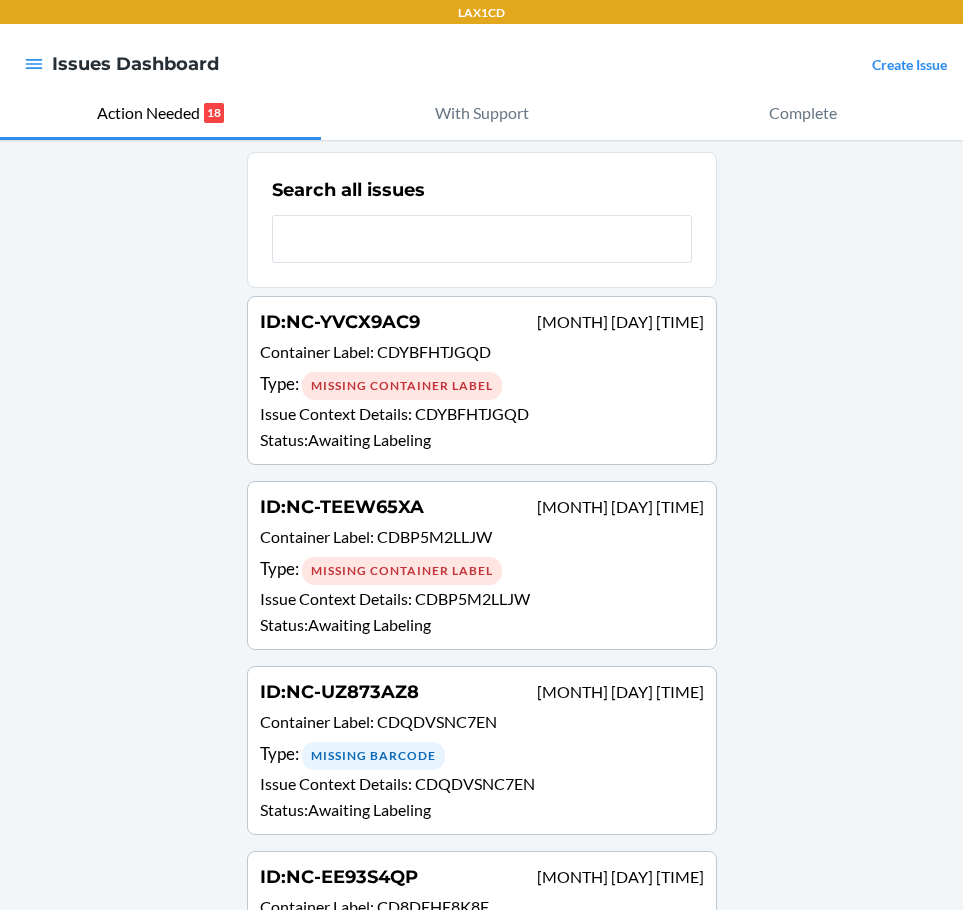 click at bounding box center (34, 64) 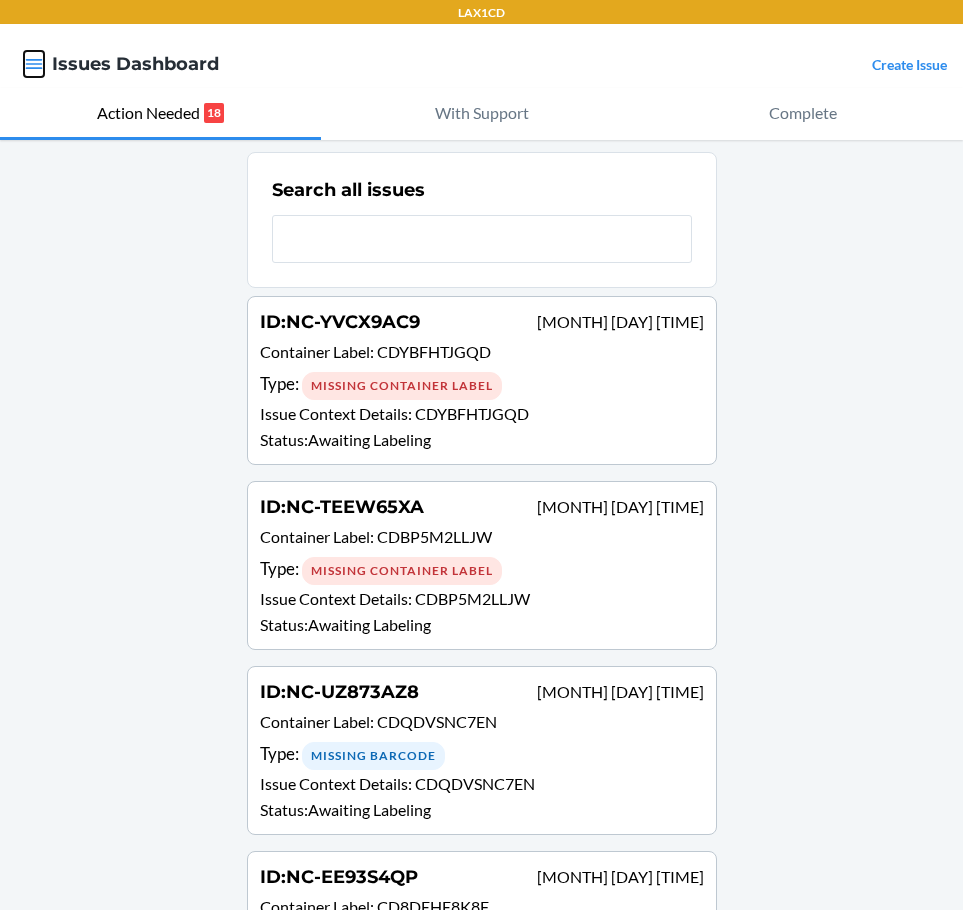 click 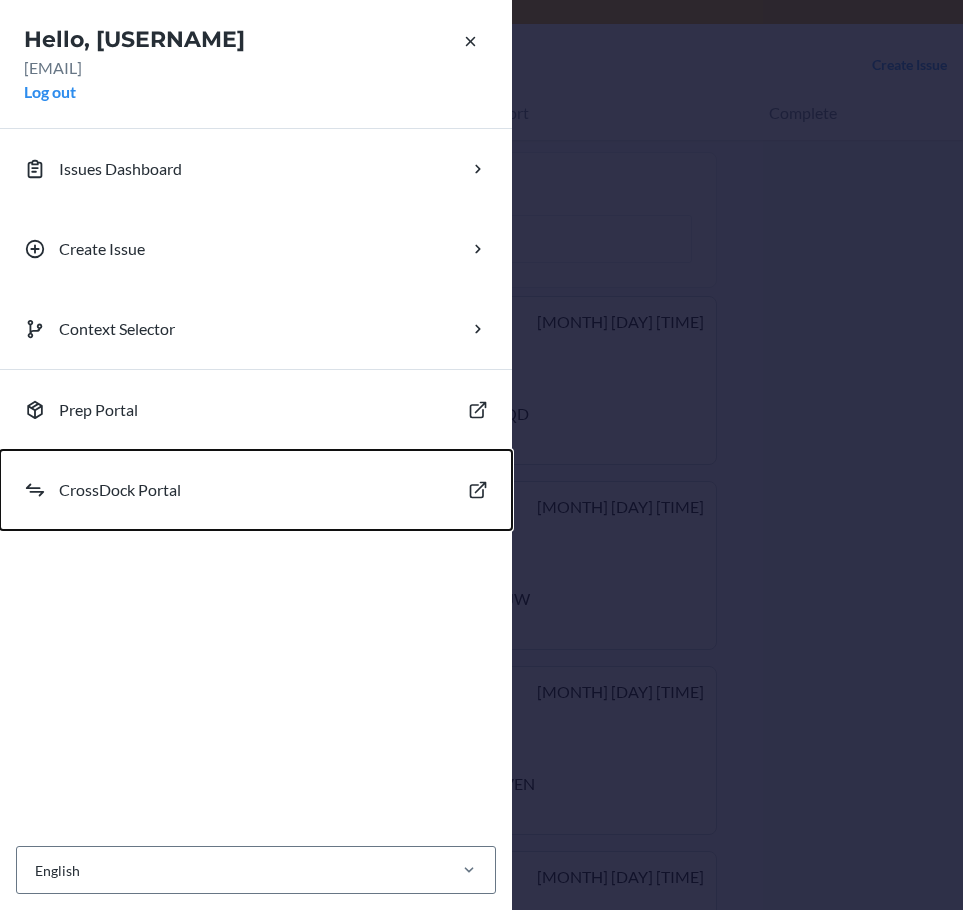 click on "CrossDock Portal" at bounding box center (120, 490) 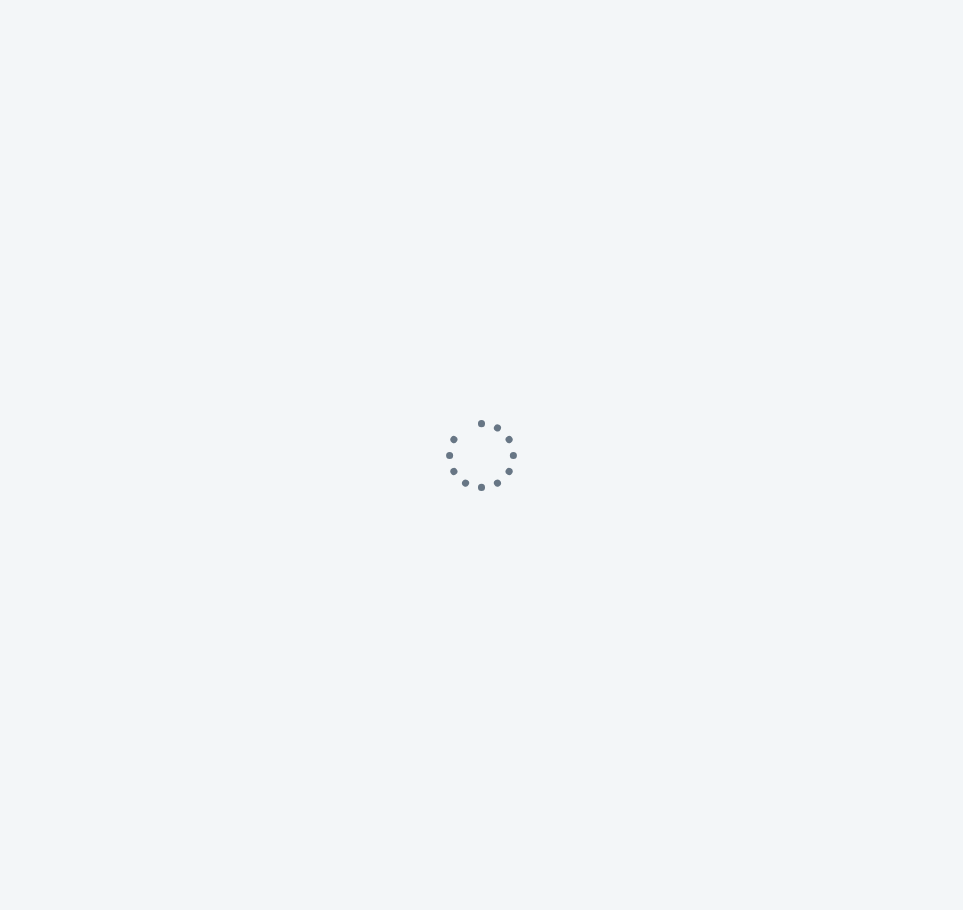 scroll, scrollTop: 0, scrollLeft: 0, axis: both 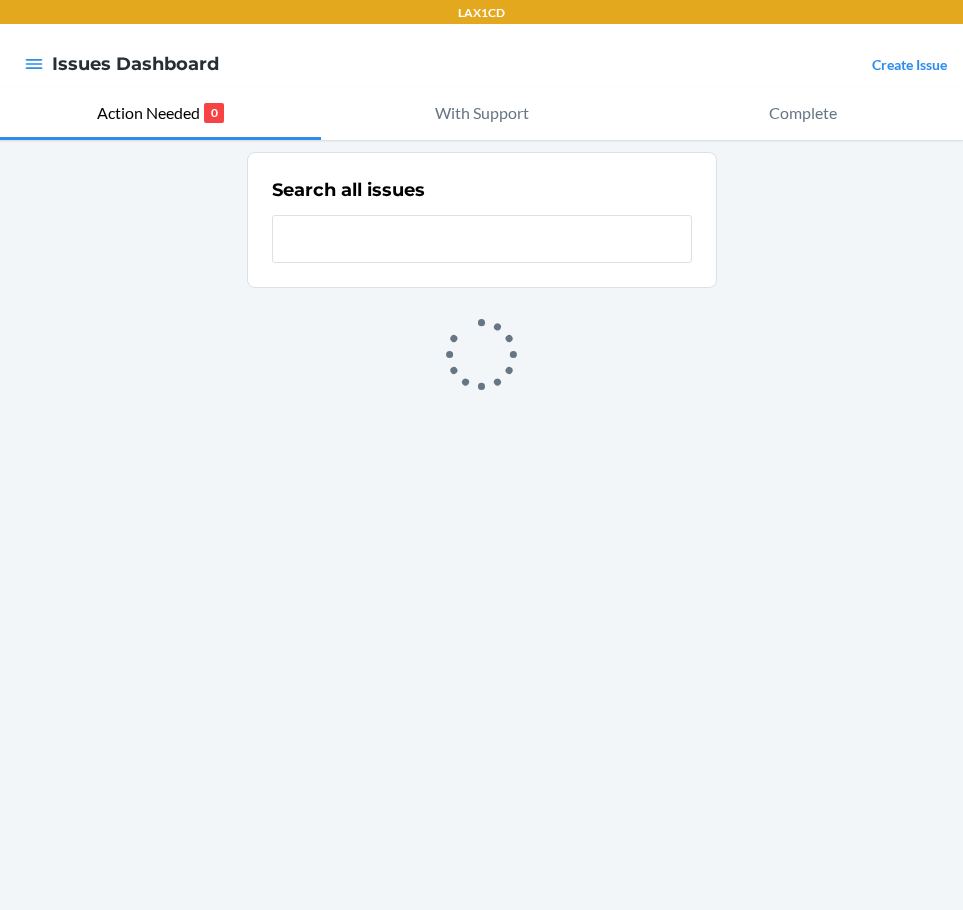 click at bounding box center (34, 64) 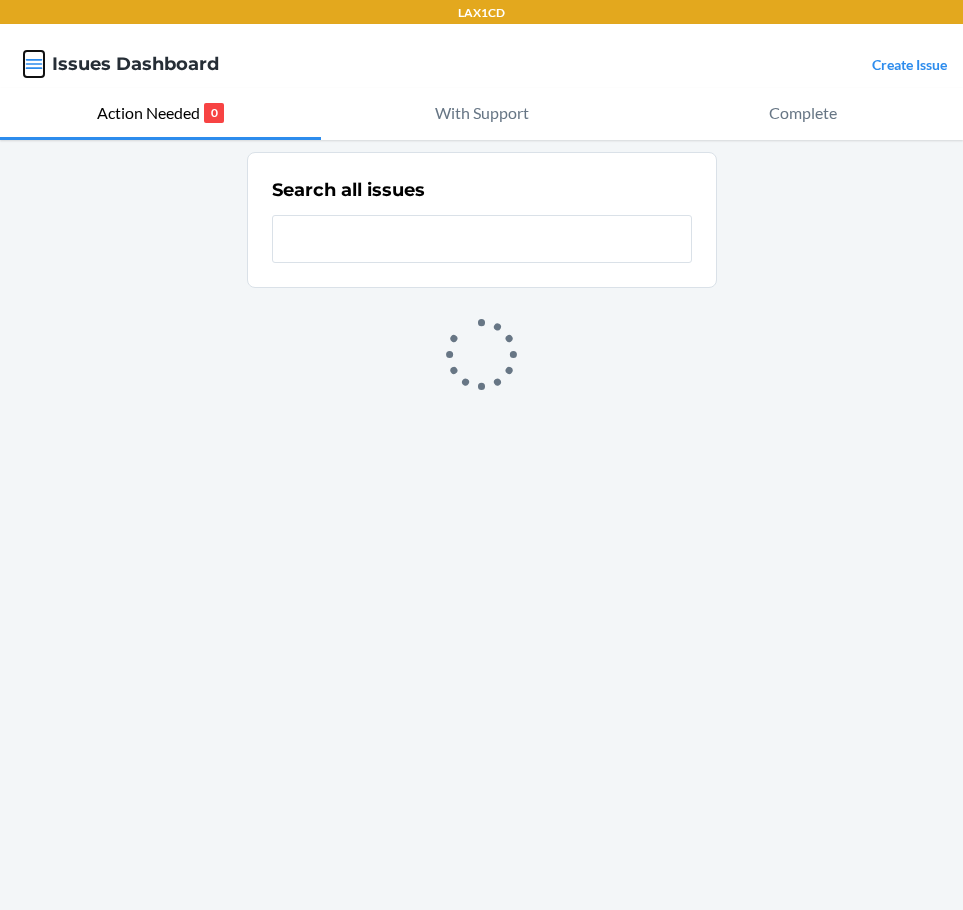 click 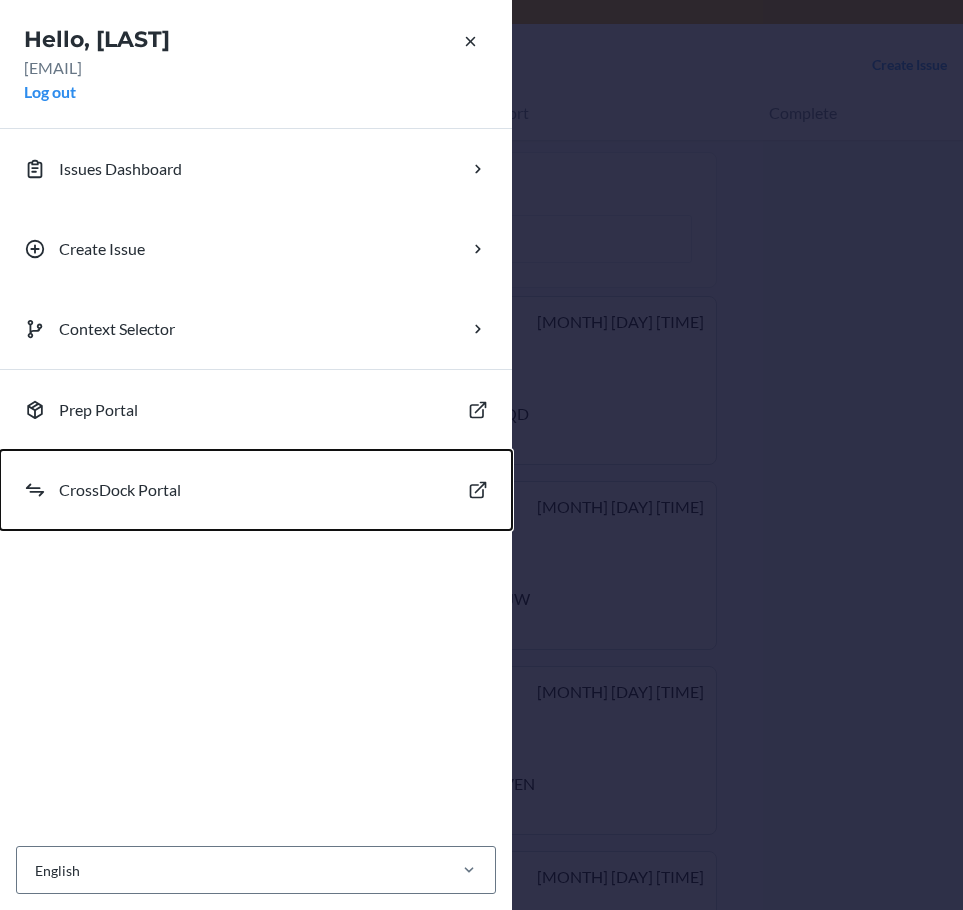 click on "CrossDock Portal" at bounding box center (120, 490) 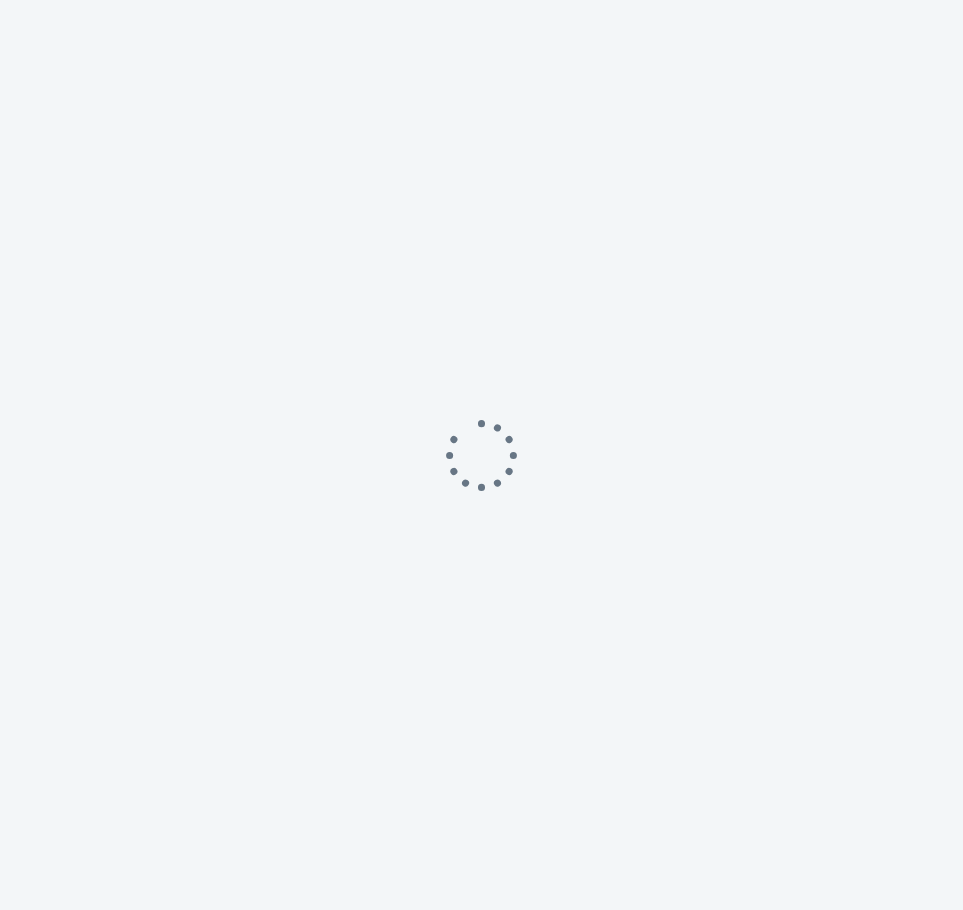 scroll, scrollTop: 0, scrollLeft: 0, axis: both 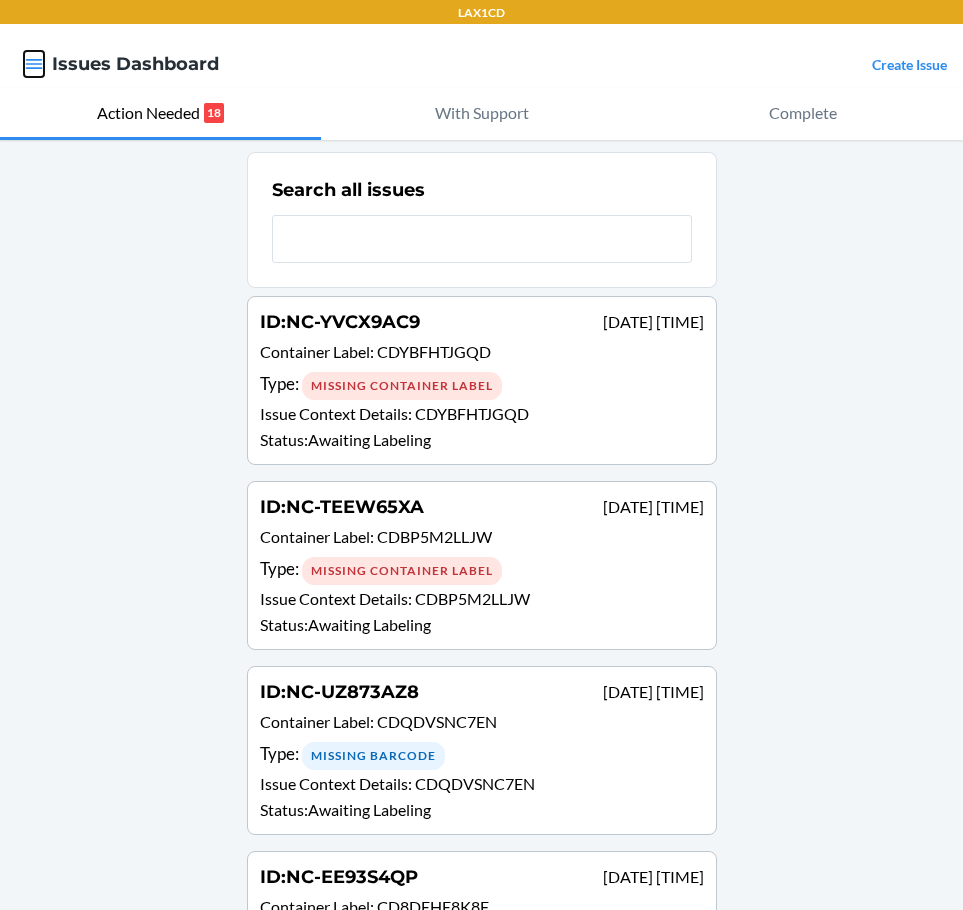 click 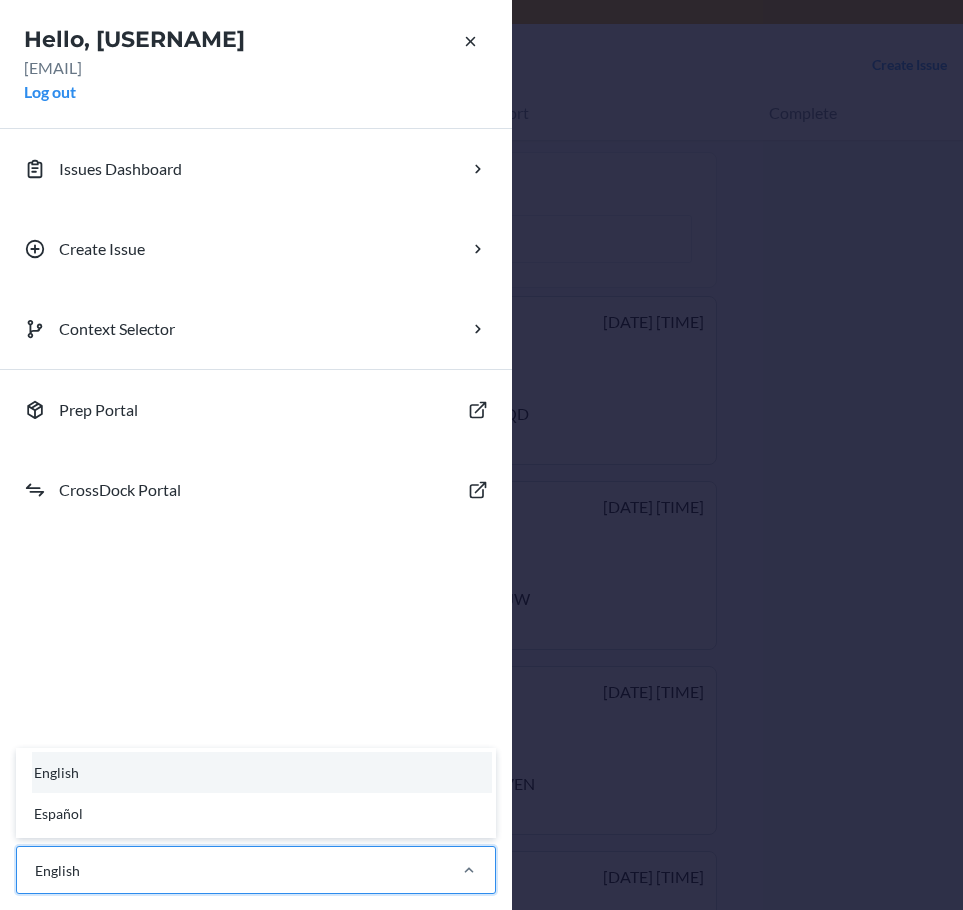 click on "English" at bounding box center (256, 870) 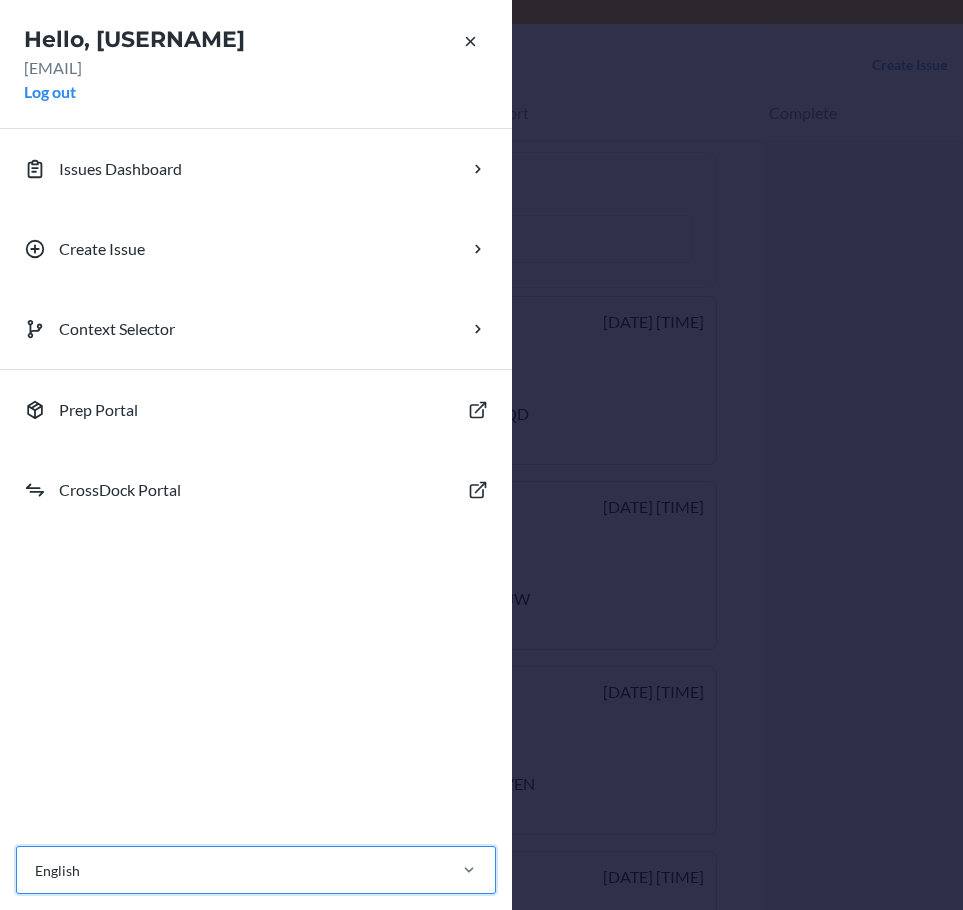 click on "English" at bounding box center (256, 870) 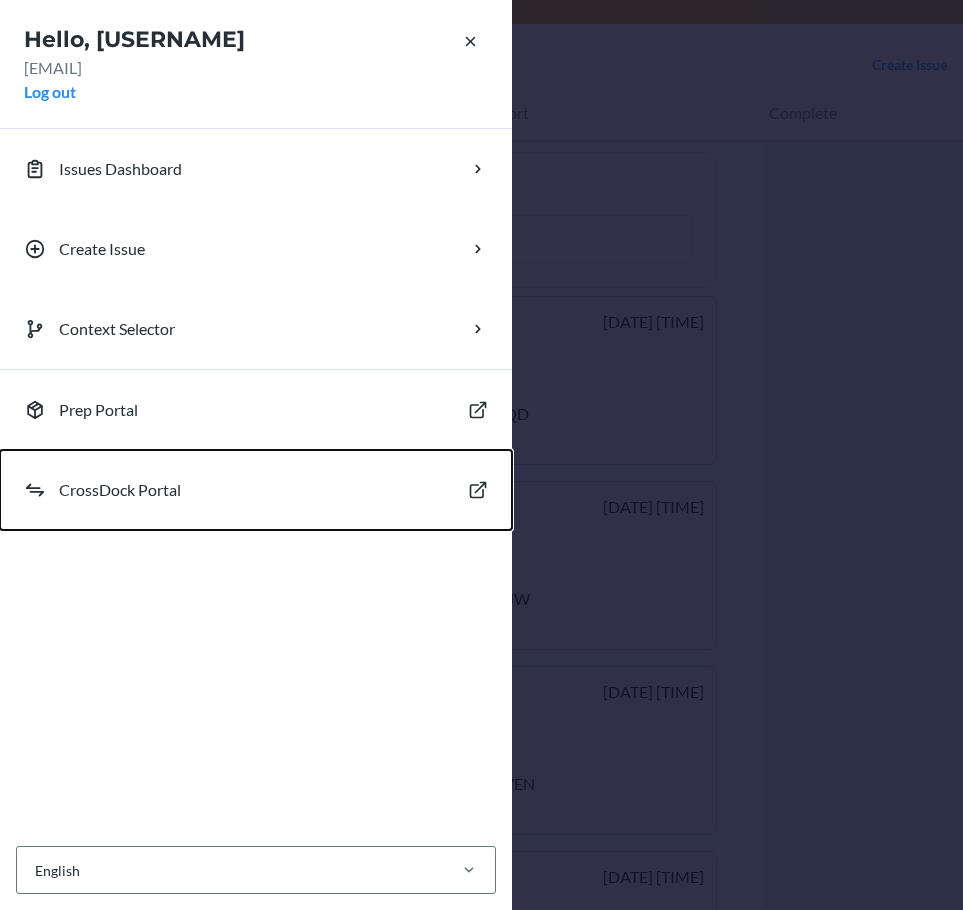 click on "CrossDock Portal" at bounding box center (256, 490) 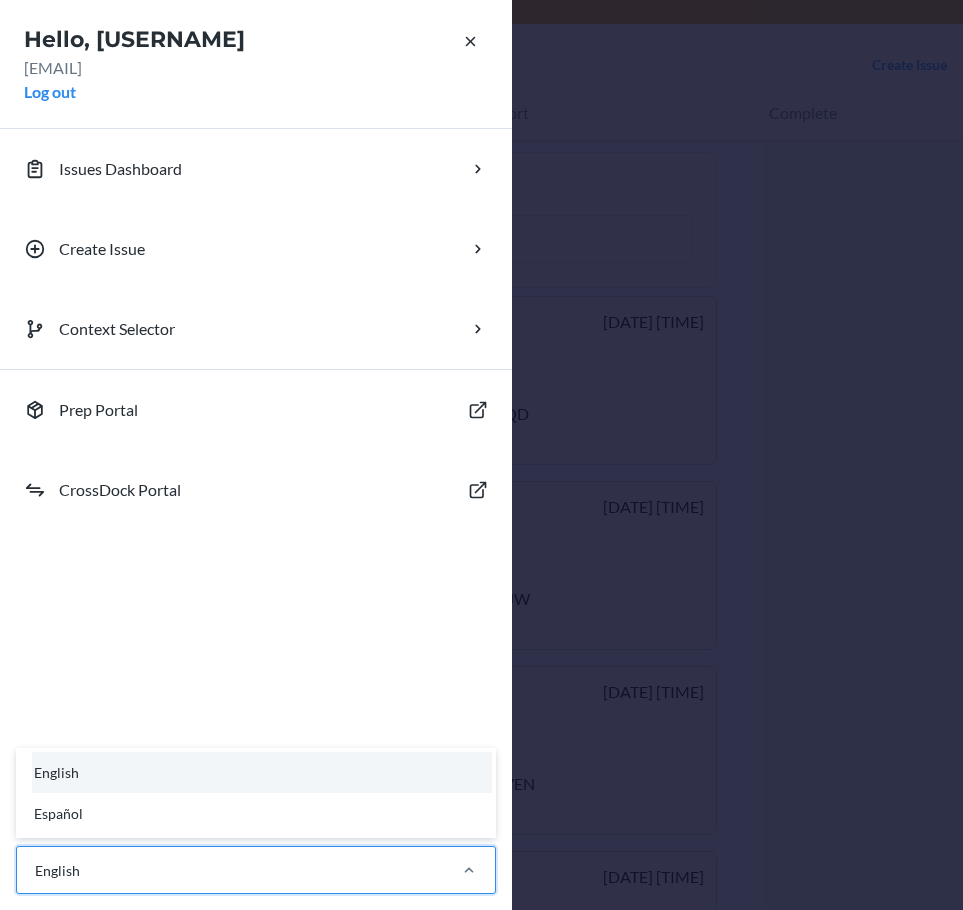click on "English" at bounding box center (230, 870) 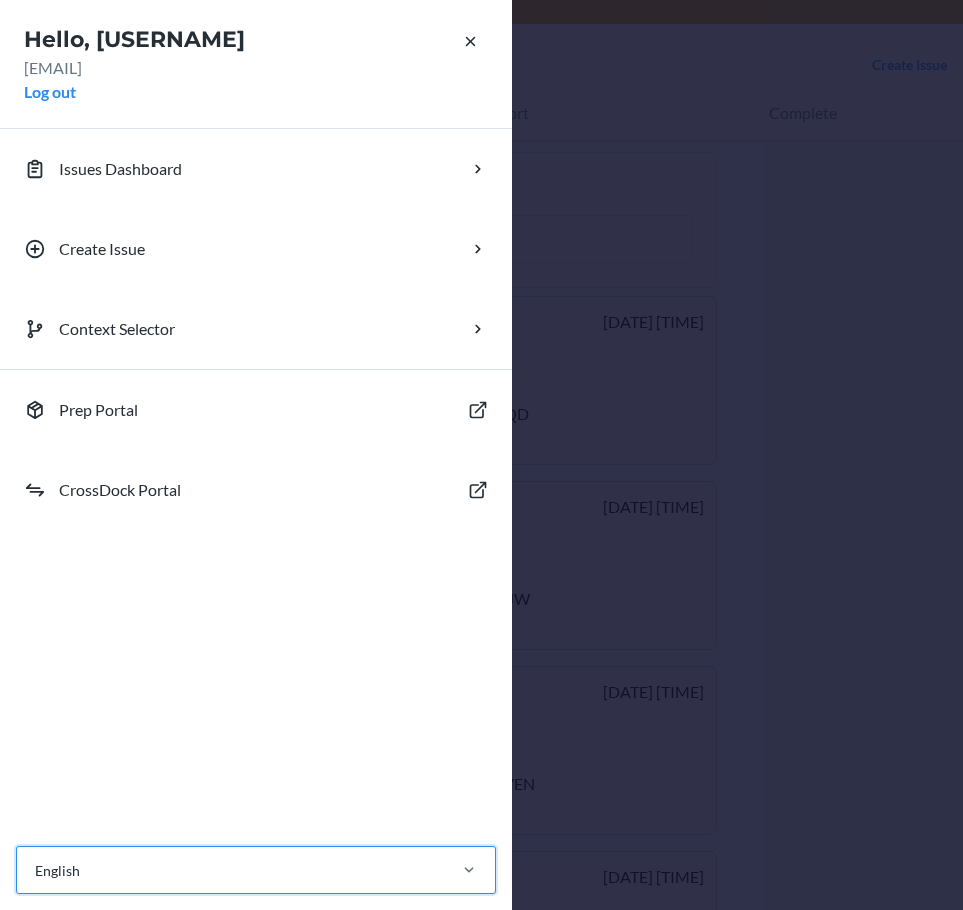 click on "English" at bounding box center [230, 870] 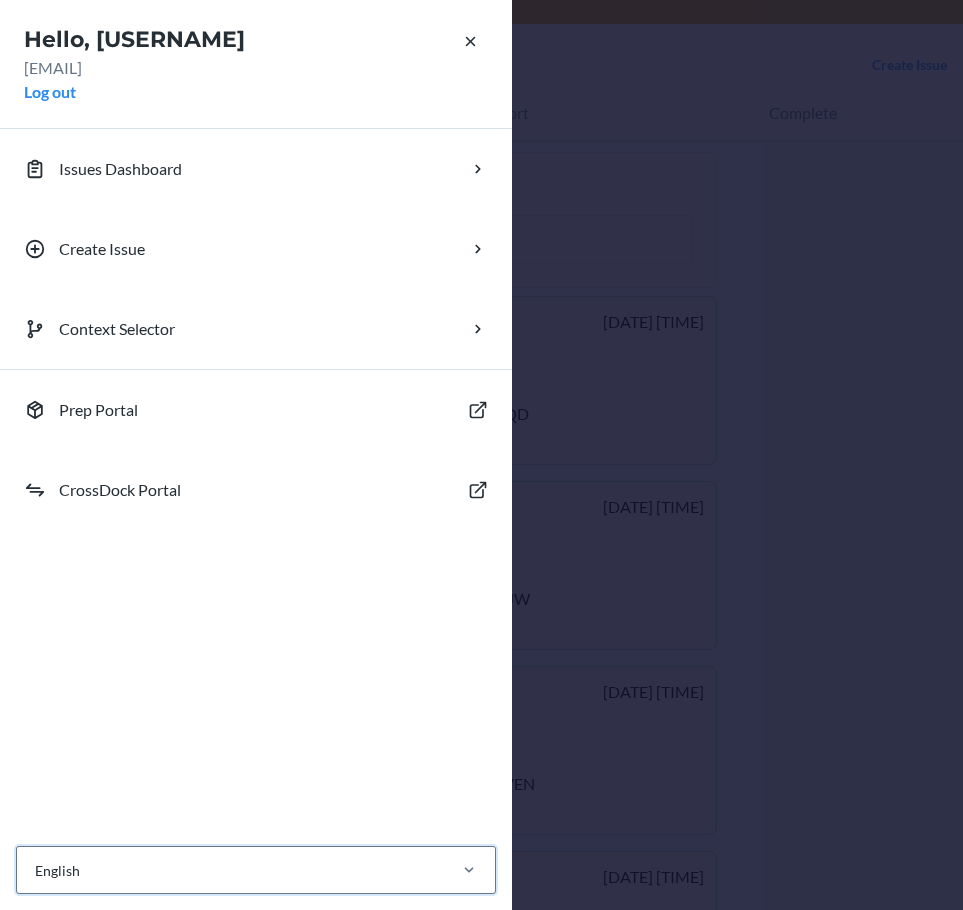 click on "Hello, [USERNAME] [EMAIL] Log out Issues Dashboard Create Issue Context Selector Prep Portal CrossDock Portal       0 results available. Select is focused ,type to refine list, press Down to open the menu,  English" at bounding box center [481, 455] 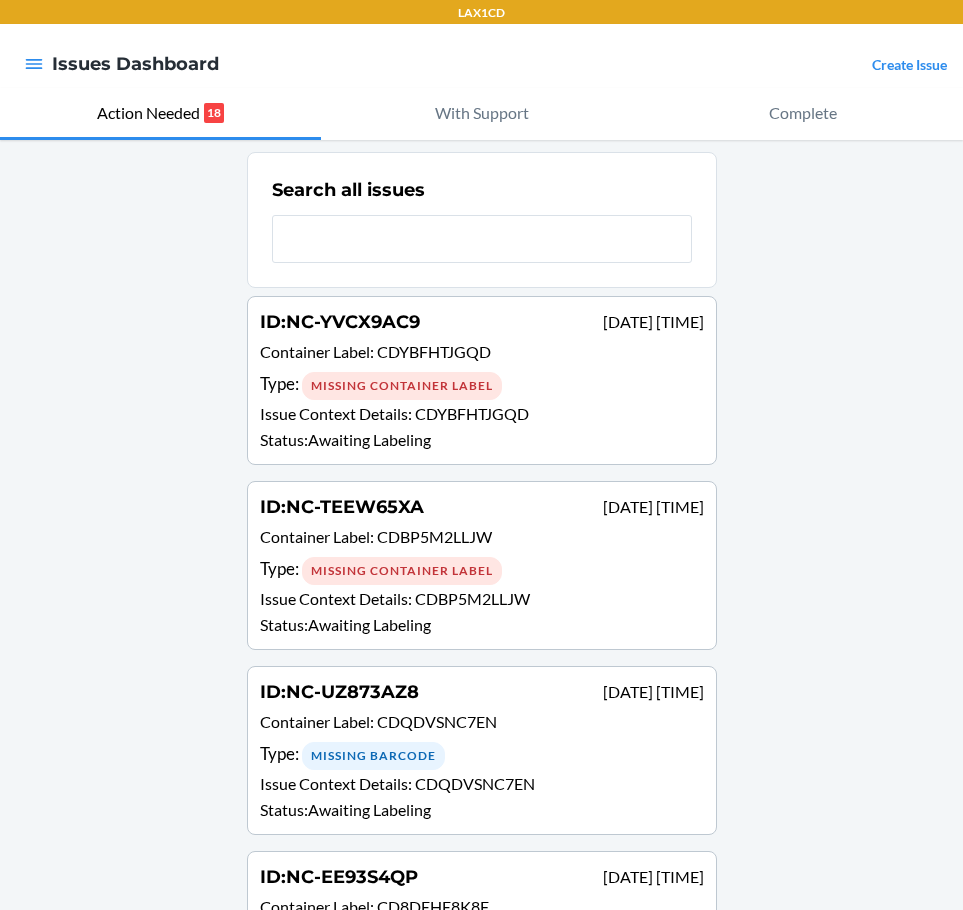 click at bounding box center (34, 64) 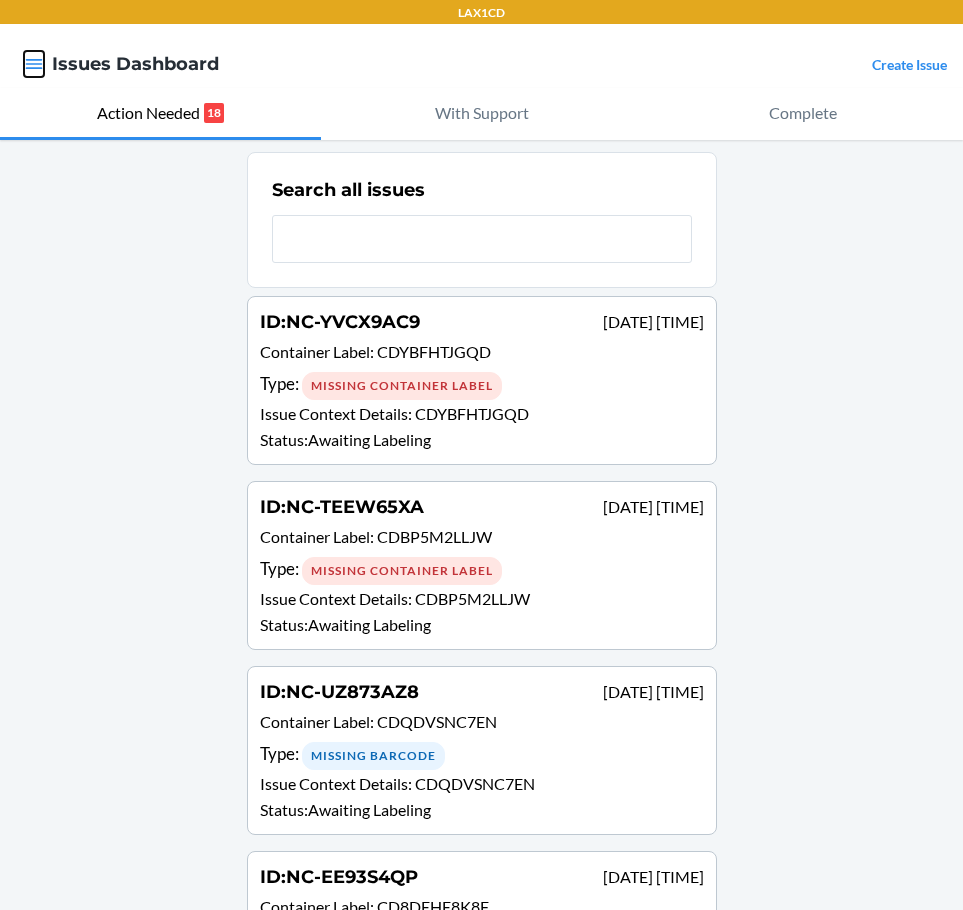 click 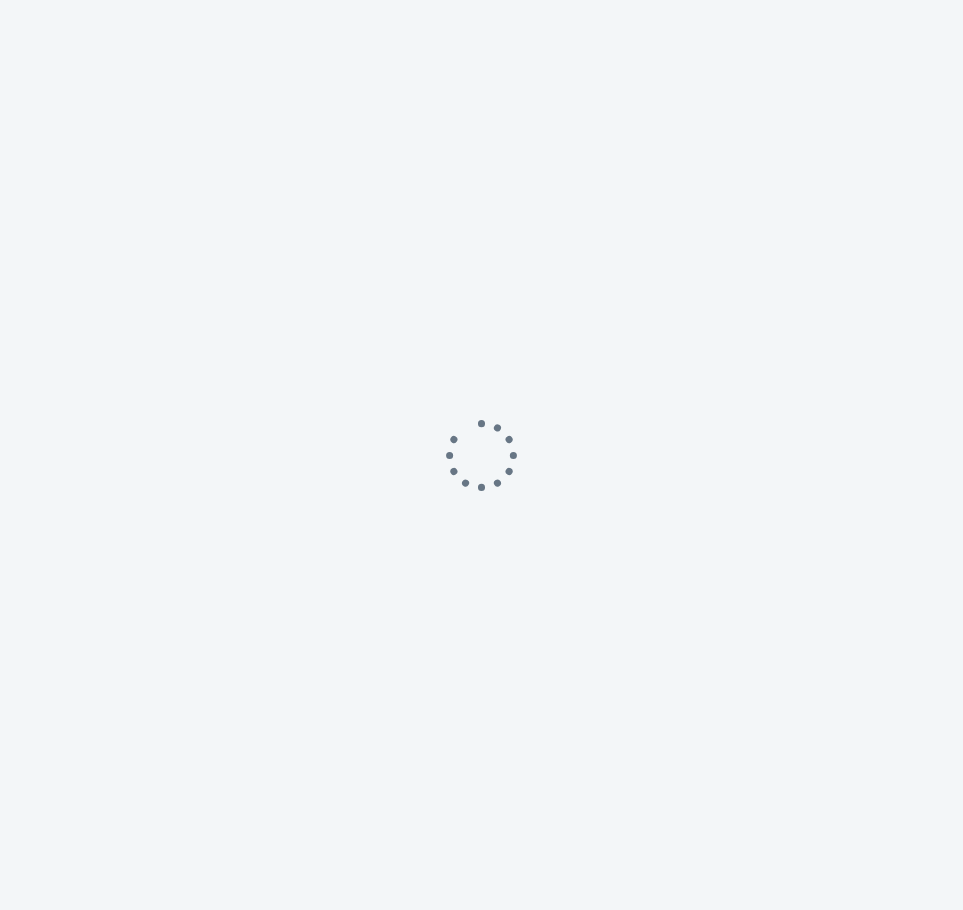 scroll, scrollTop: 0, scrollLeft: 0, axis: both 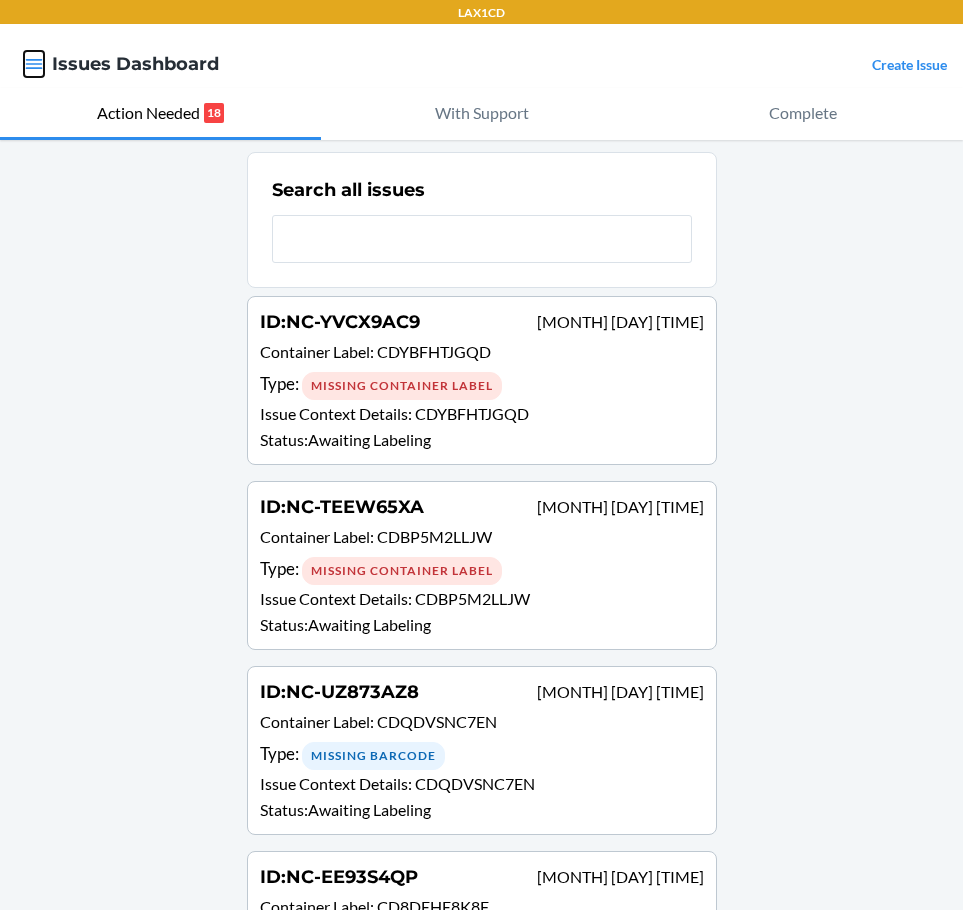 click 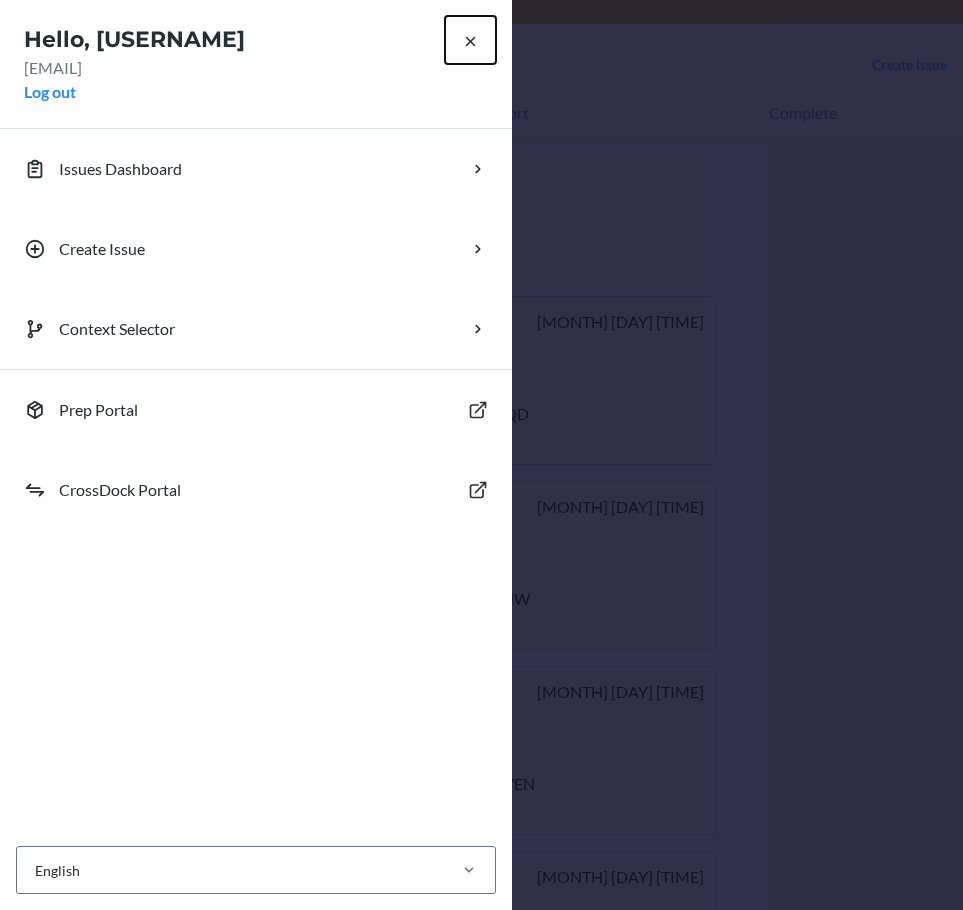 click at bounding box center (470, 40) 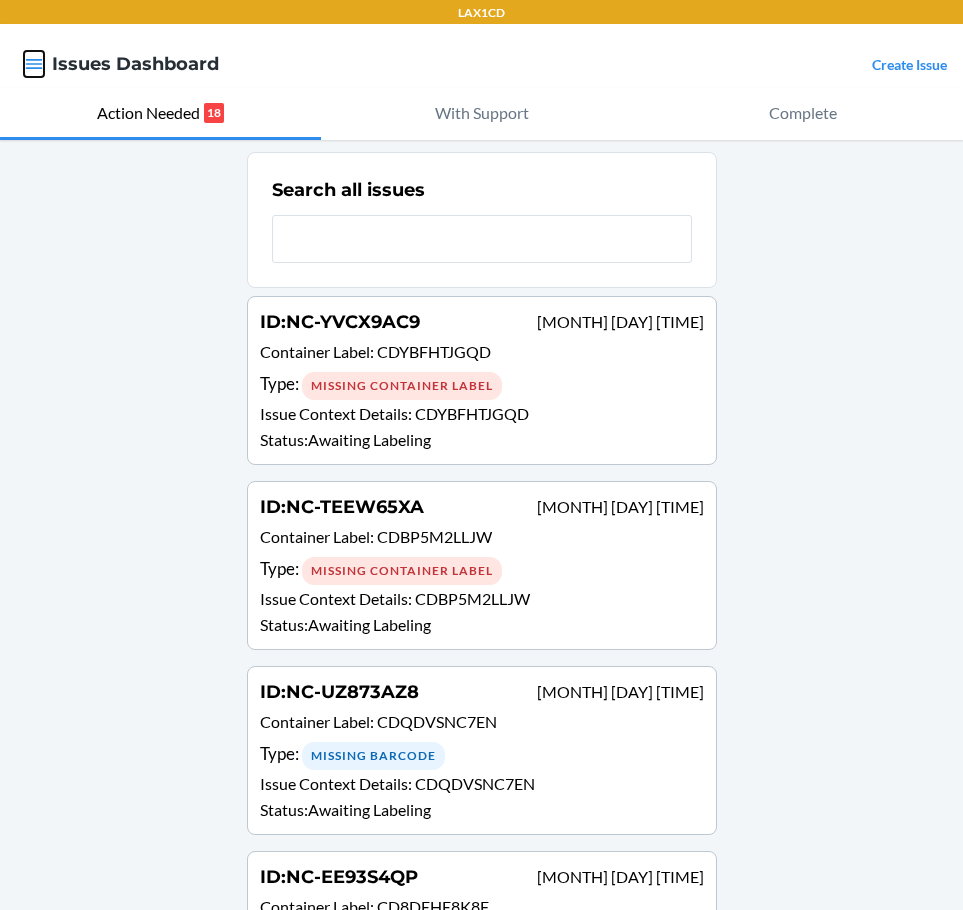 click 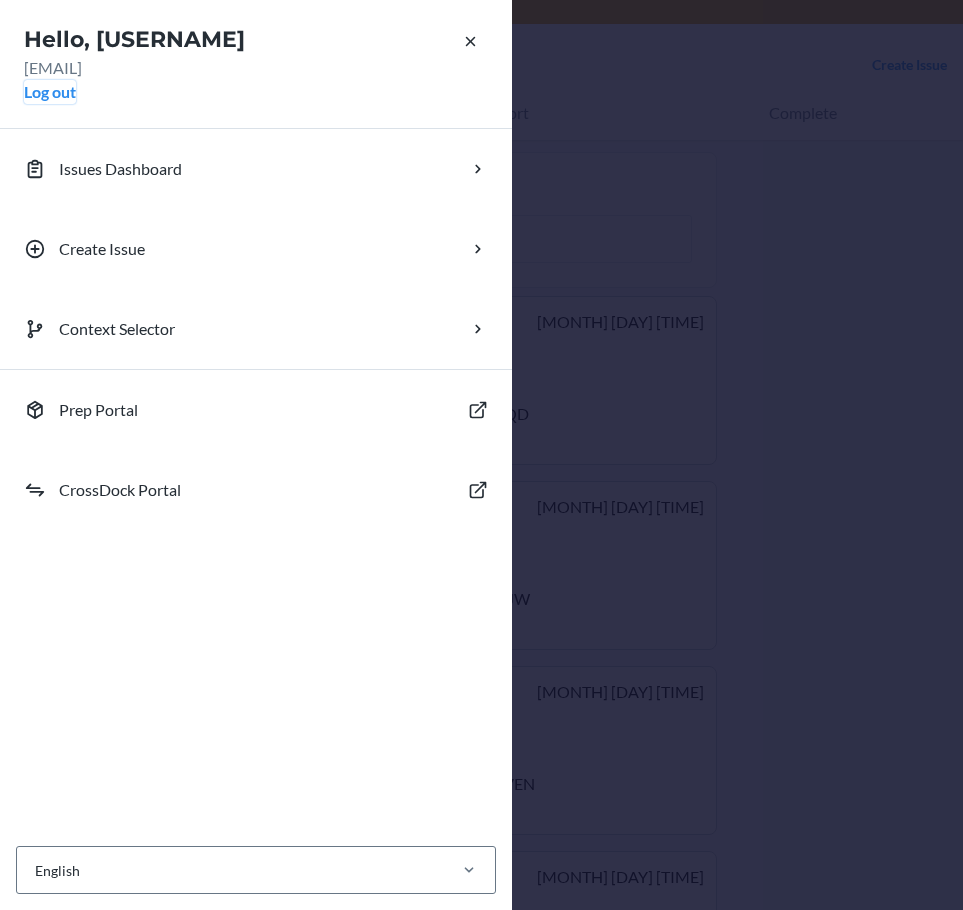 click on "Log out" at bounding box center [50, 92] 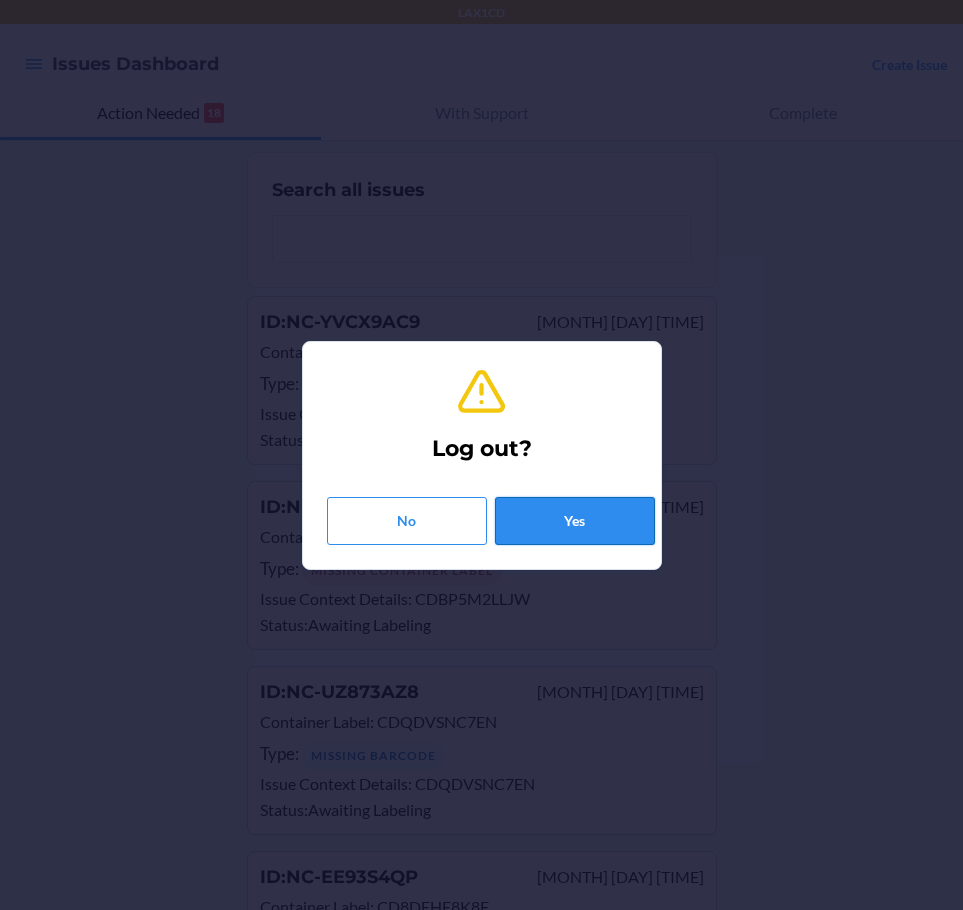 click on "Yes" at bounding box center [575, 521] 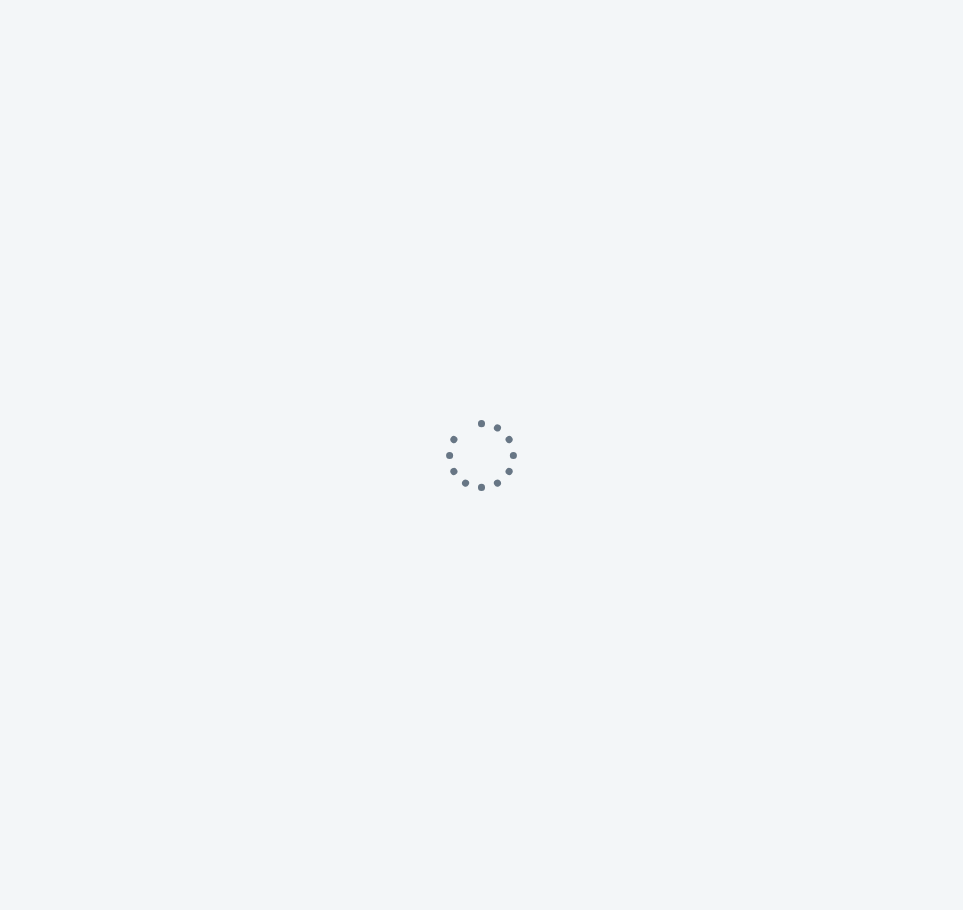 scroll, scrollTop: 0, scrollLeft: 0, axis: both 